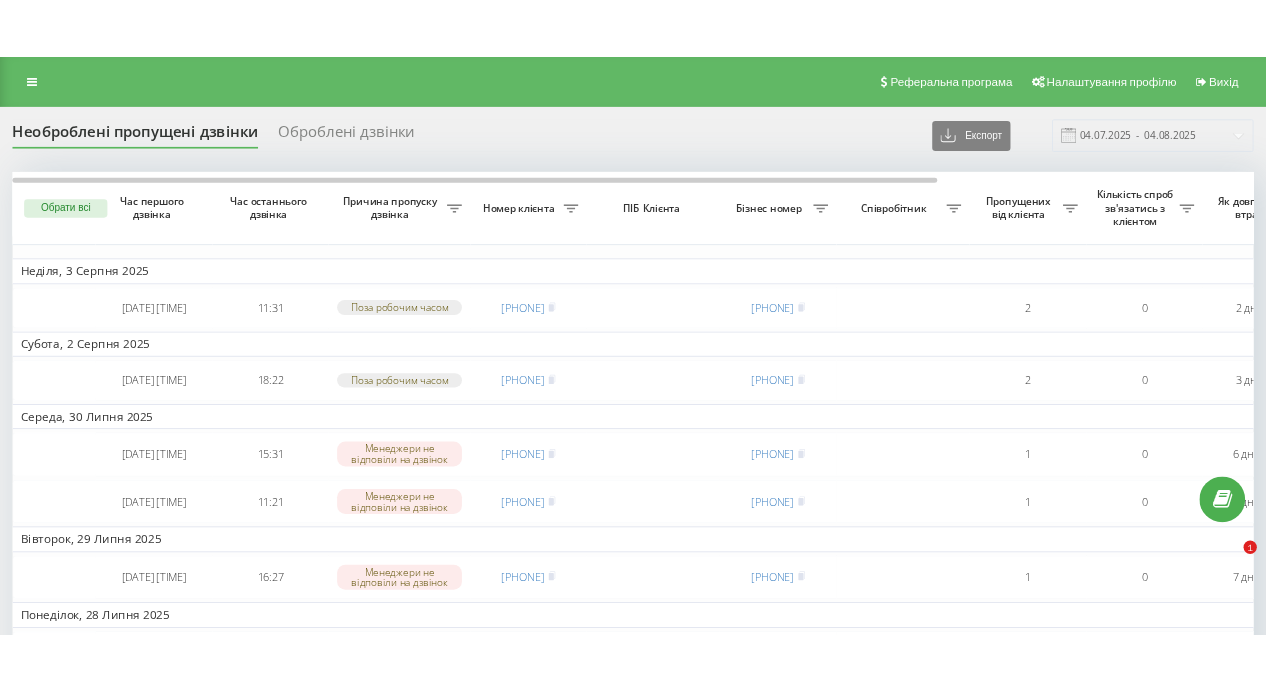 scroll, scrollTop: 0, scrollLeft: 0, axis: both 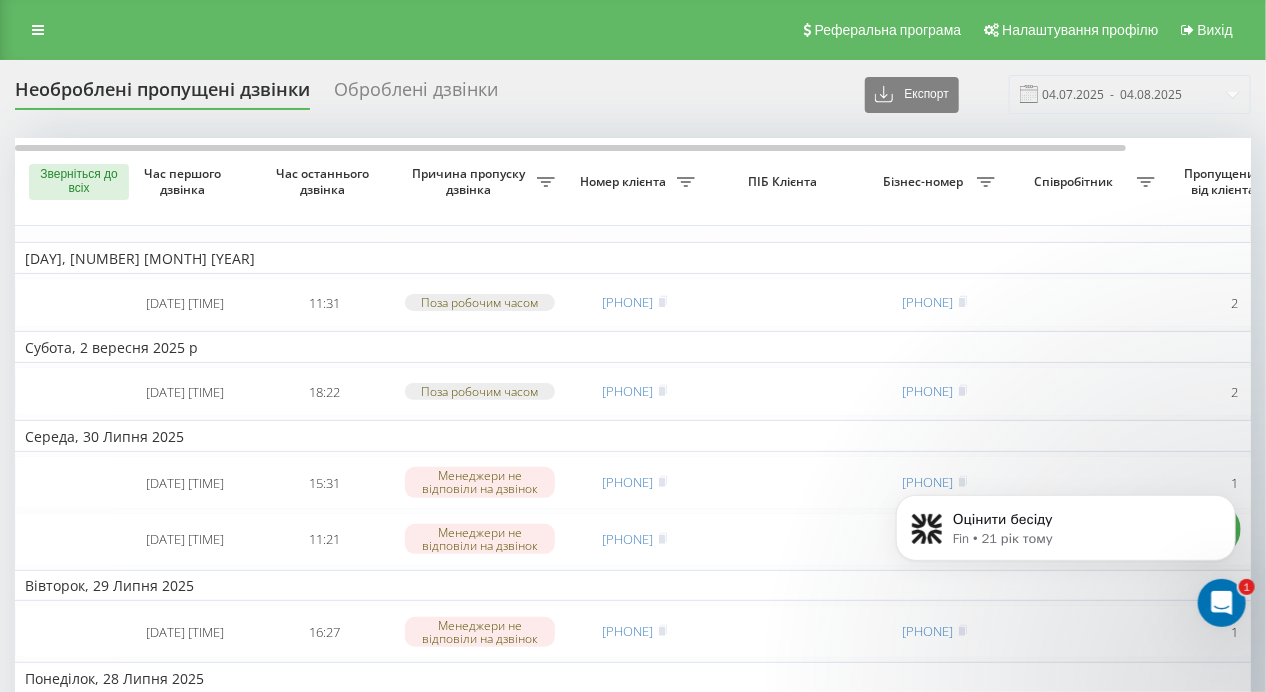 click on "Реферальна програма Налаштування профілю Вихід" at bounding box center (633, 30) 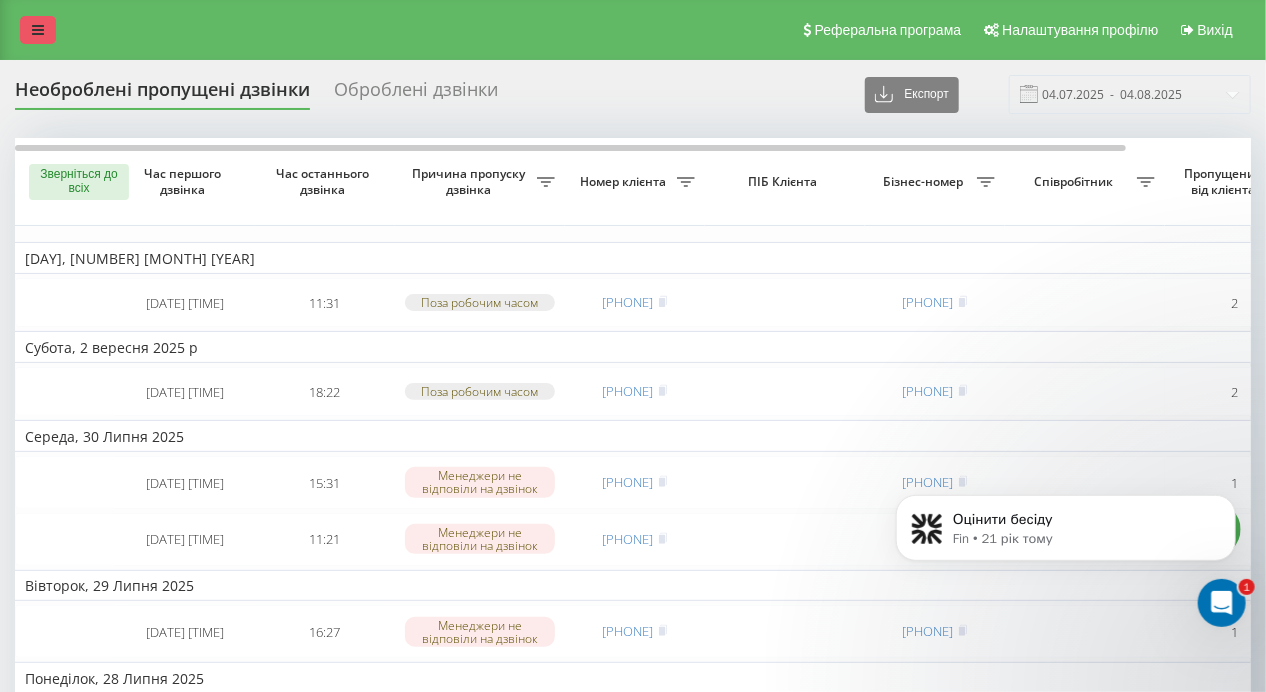 click at bounding box center [38, 30] 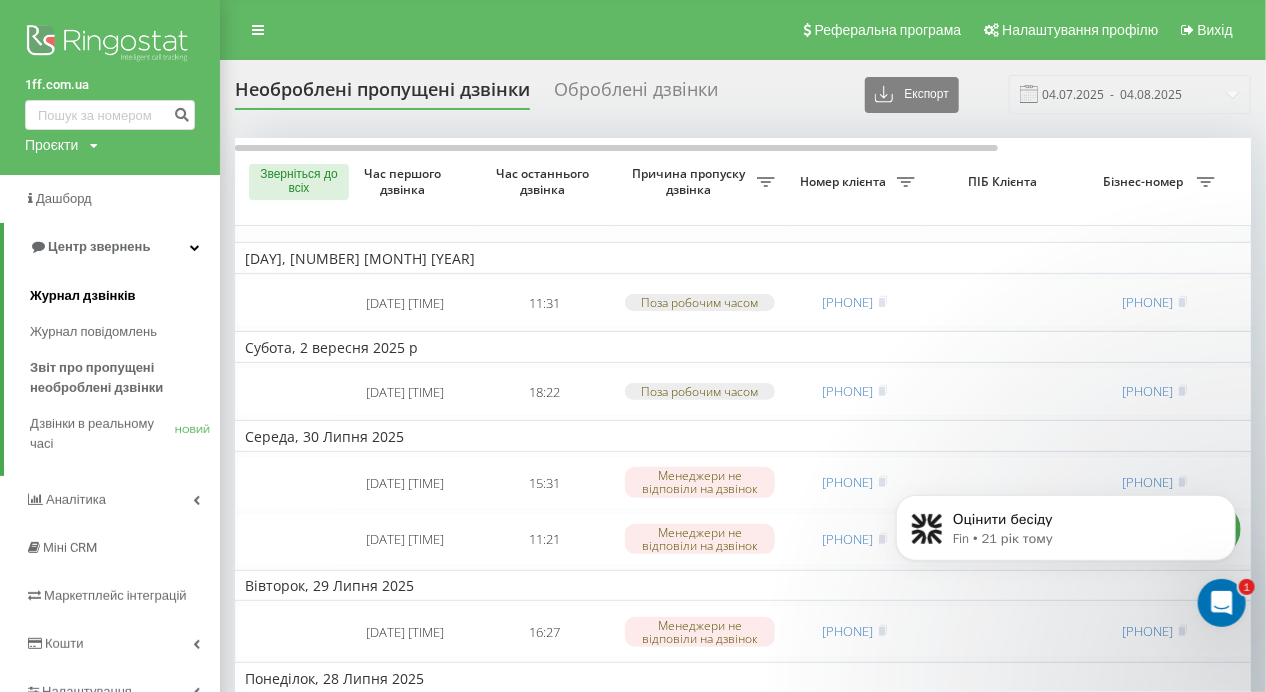 click on "Журнал дзвінків" at bounding box center (83, 295) 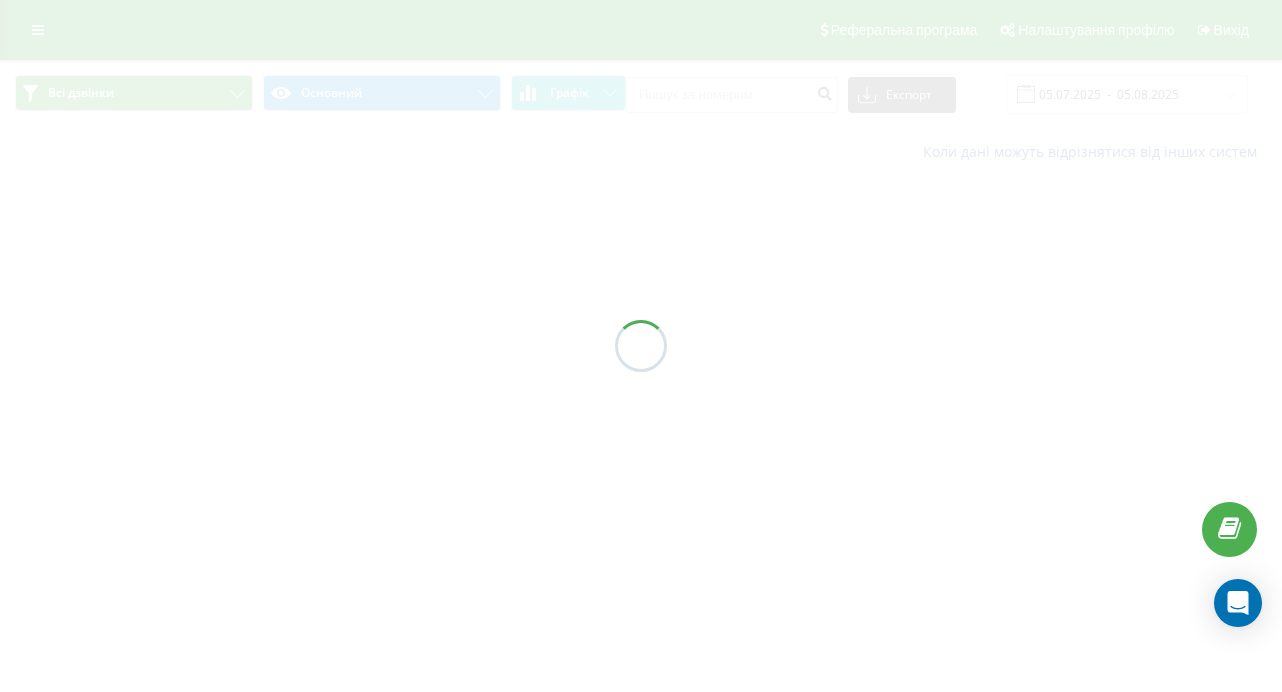 scroll, scrollTop: 0, scrollLeft: 0, axis: both 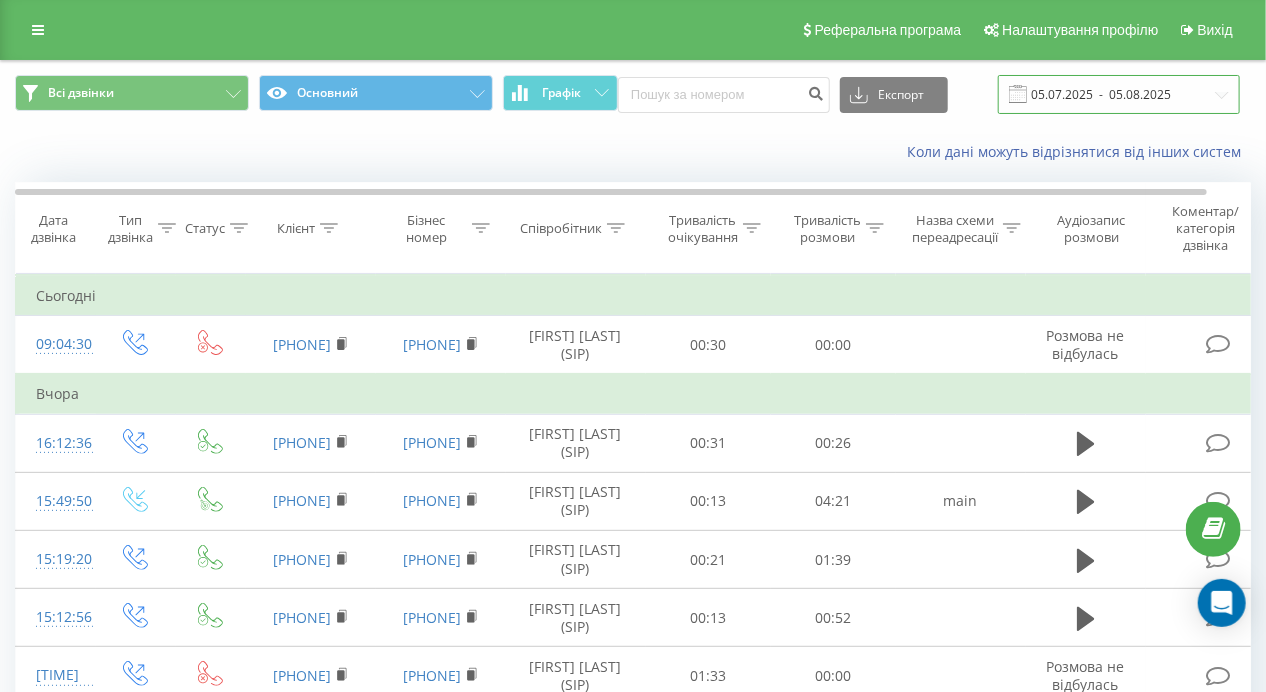 click on "05.07.2025  -  05.08.2025" at bounding box center (1119, 94) 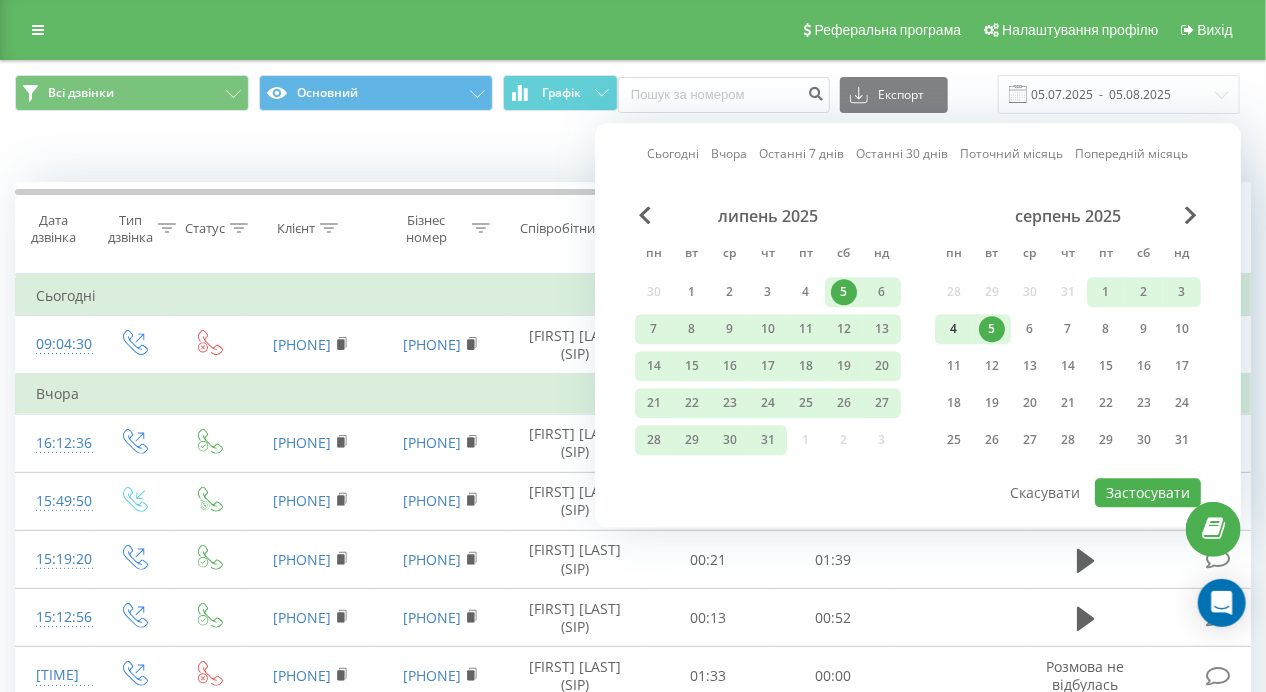 click on "4" at bounding box center (954, 329) 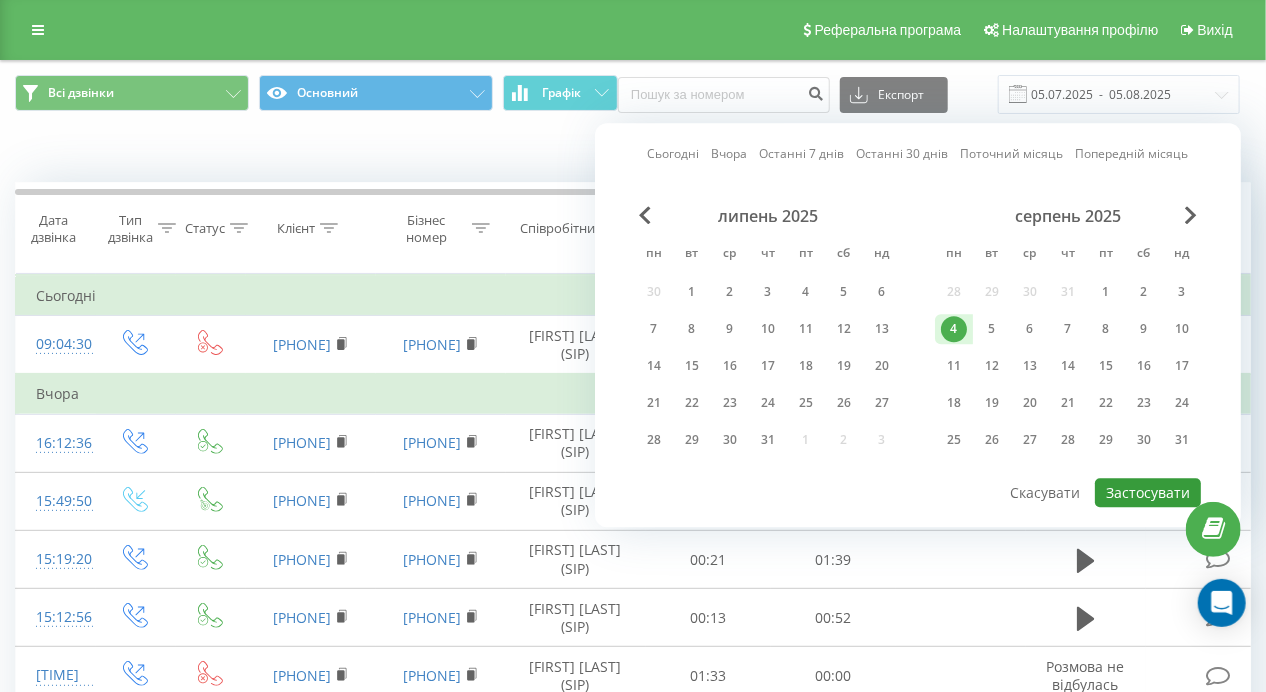 click on "Застосувати" at bounding box center [1148, 492] 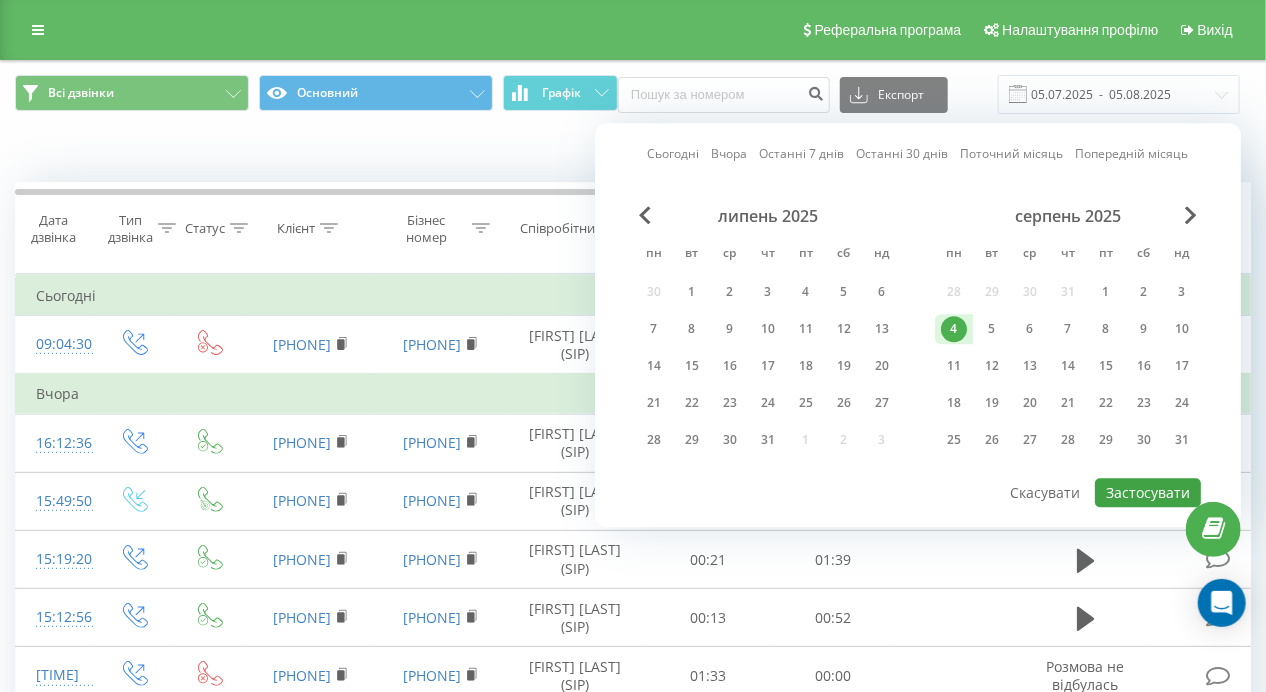 type on "04.08.2025  -  04.08.2025" 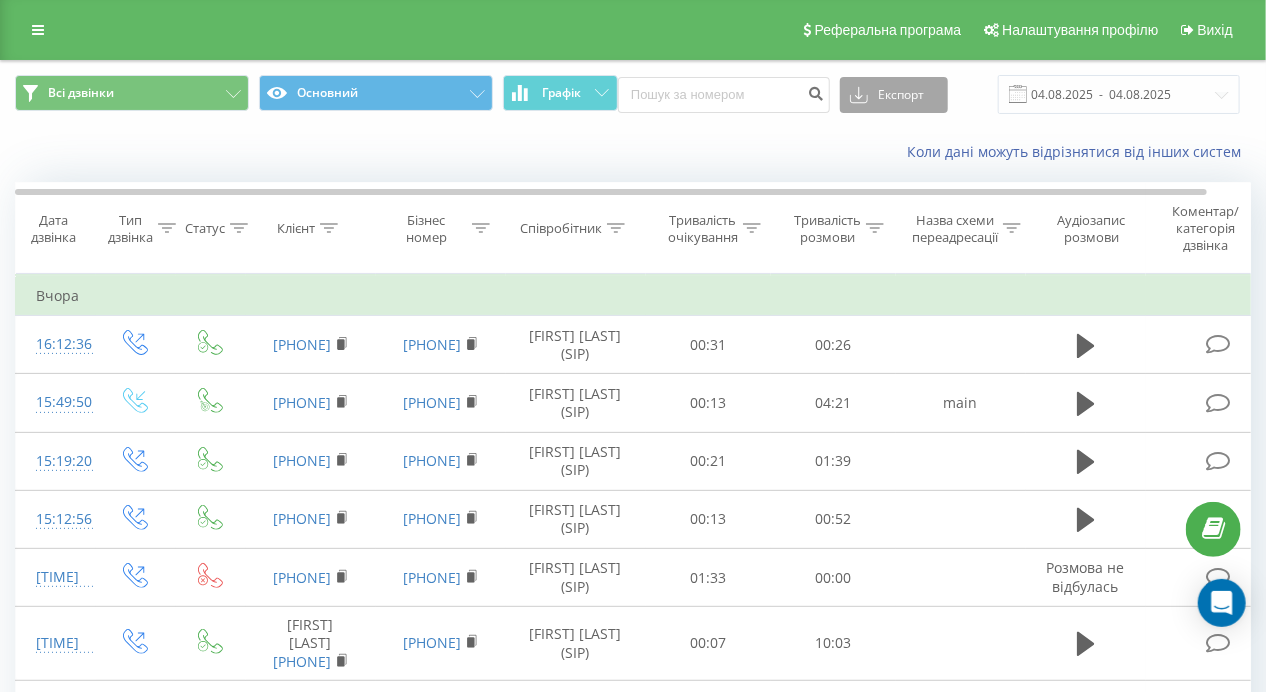click on "Експорт" at bounding box center (894, 95) 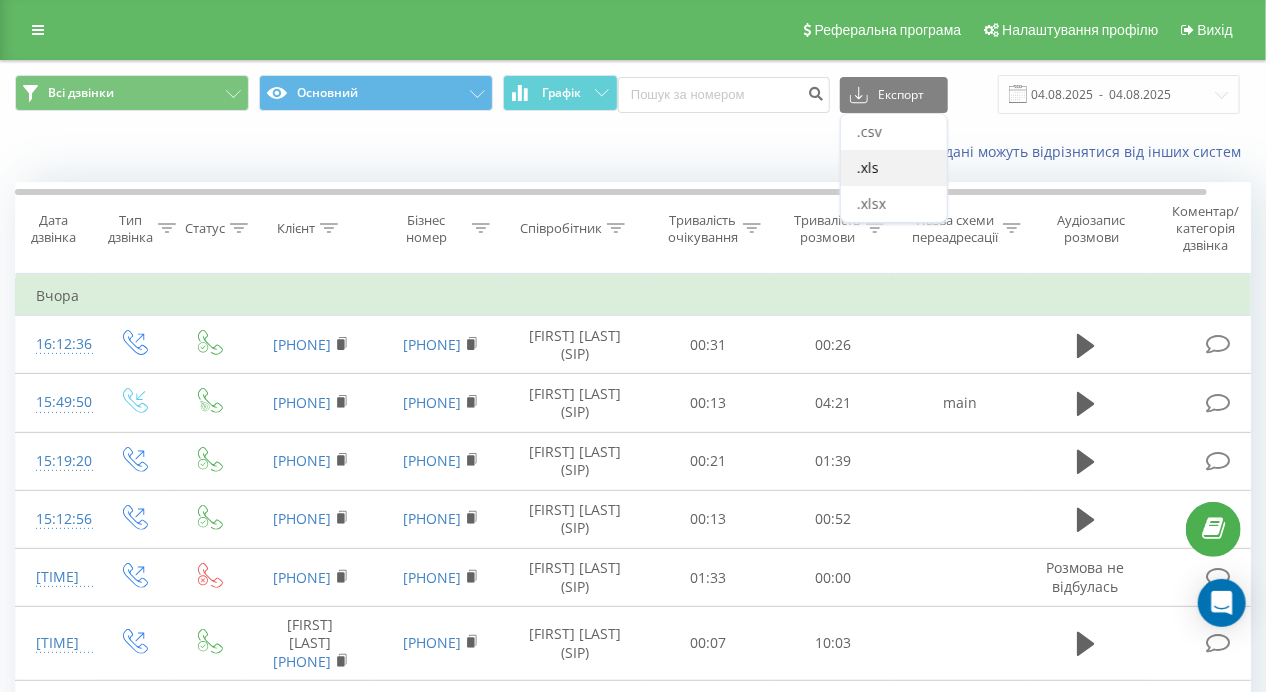click on ".xls" at bounding box center [894, 168] 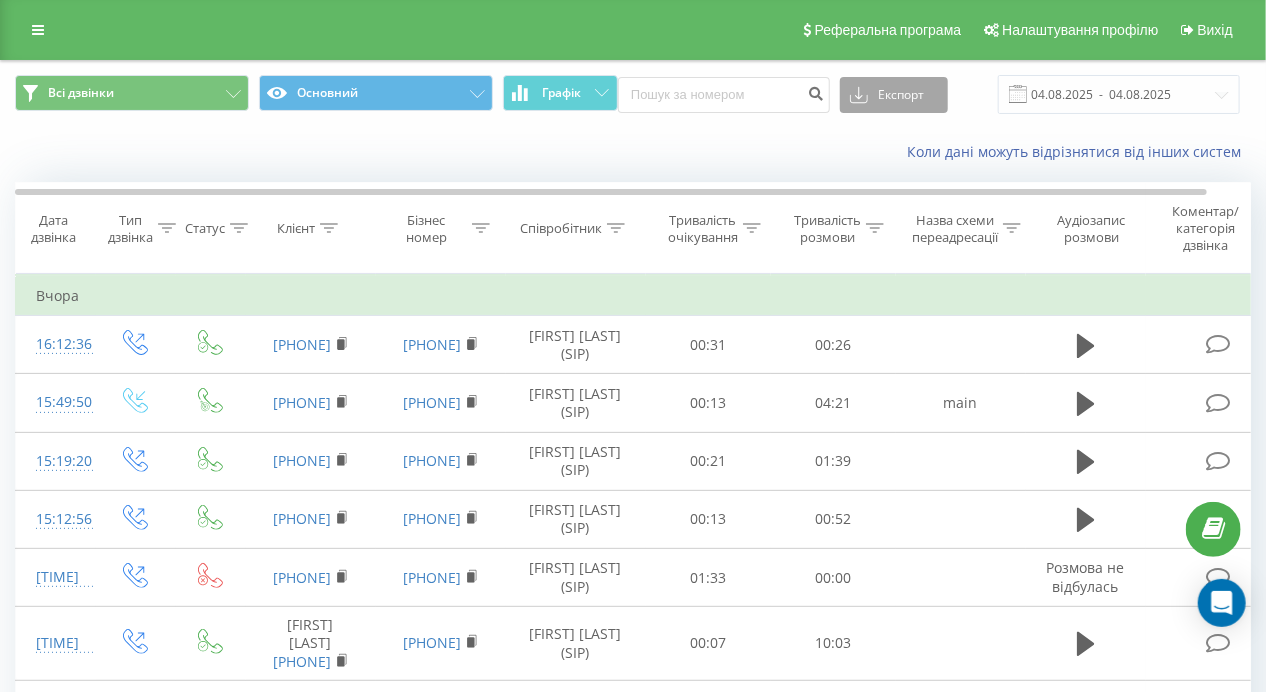 click on "Експорт" at bounding box center (894, 95) 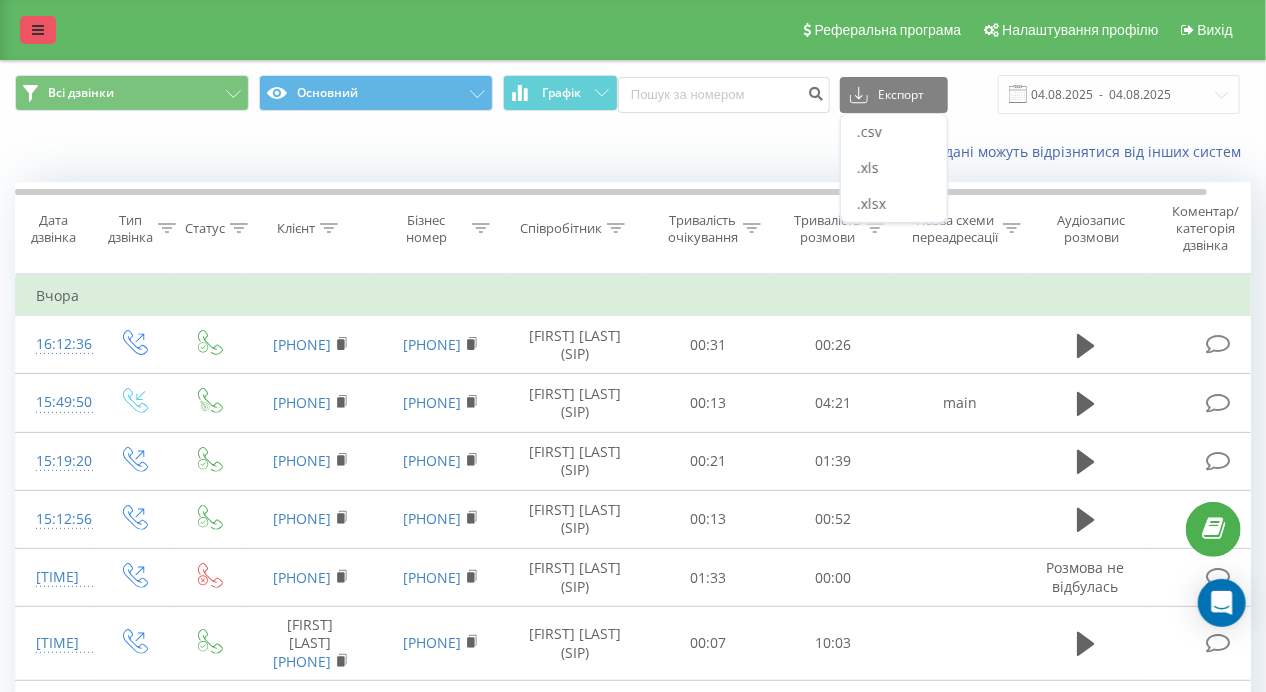 click at bounding box center [38, 30] 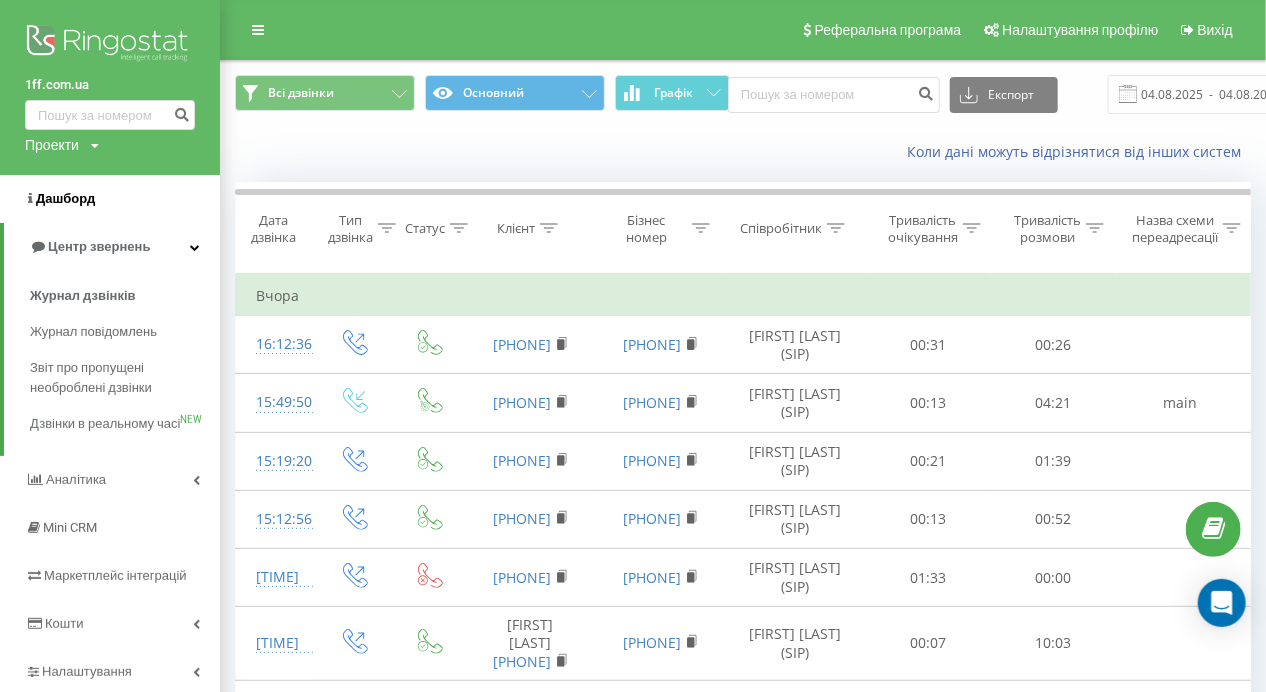 click on "Дашборд" at bounding box center (65, 198) 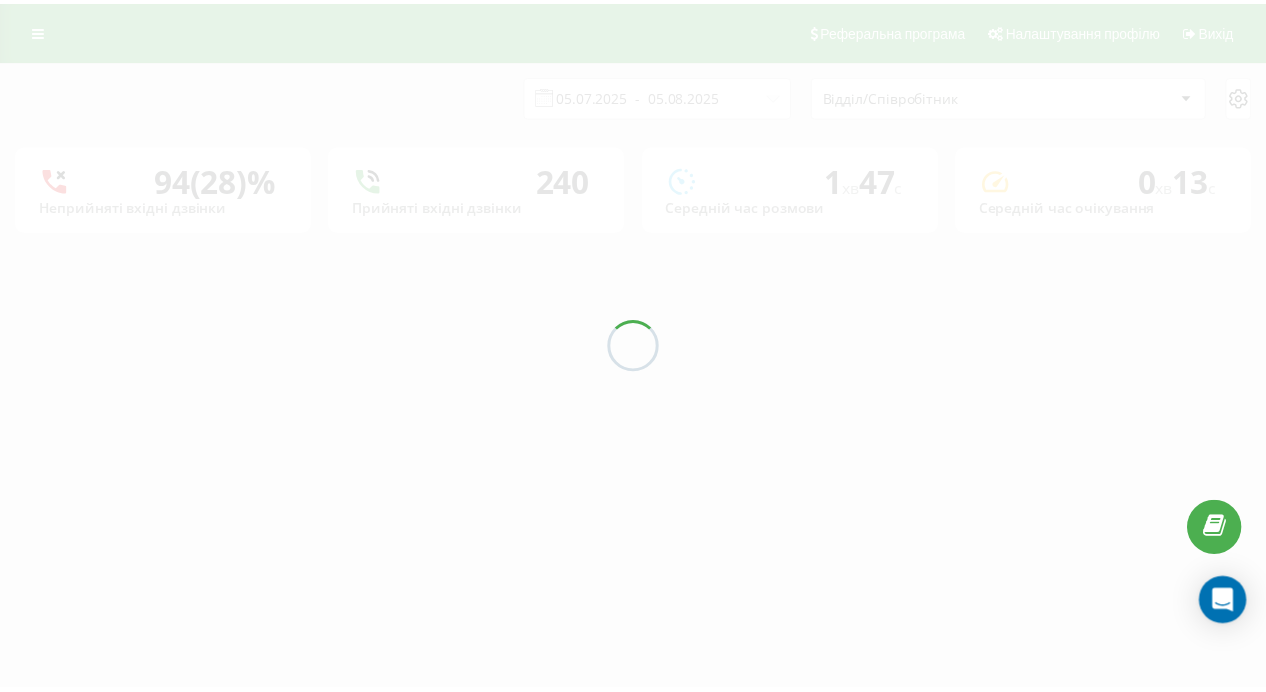 scroll, scrollTop: 0, scrollLeft: 0, axis: both 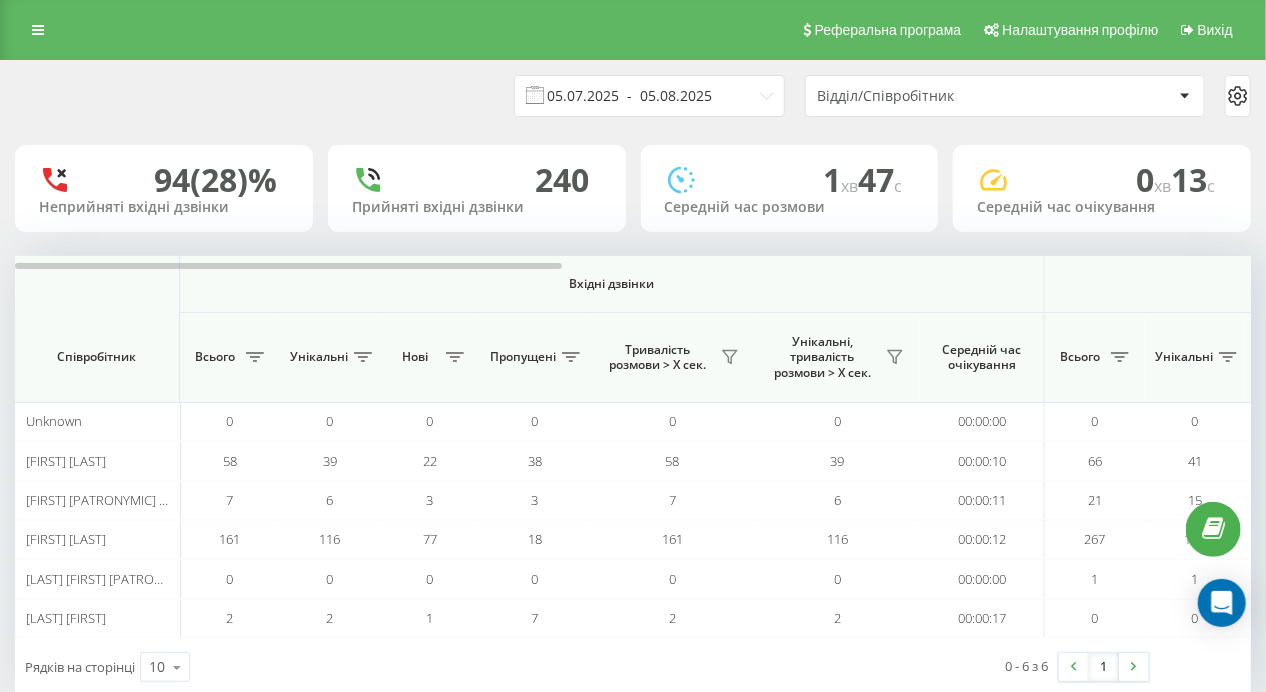 click on "05.07.2025  -  05.08.2025" at bounding box center [649, 96] 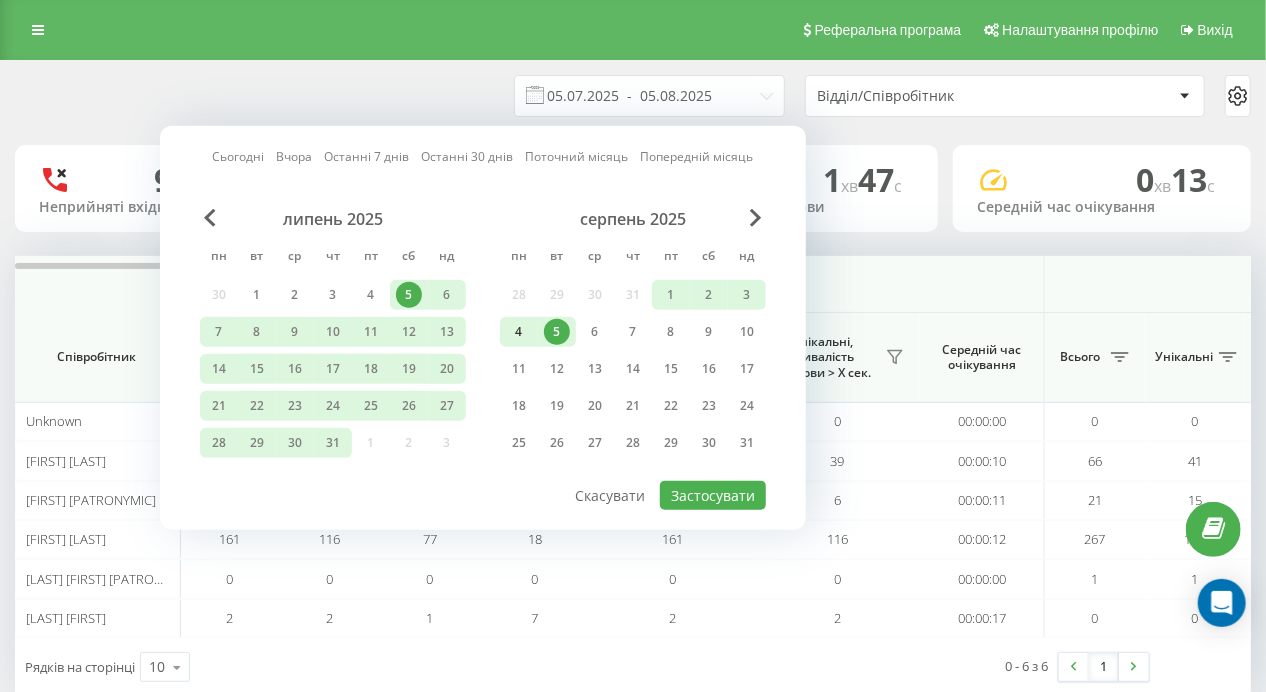 click on "4" at bounding box center (519, 332) 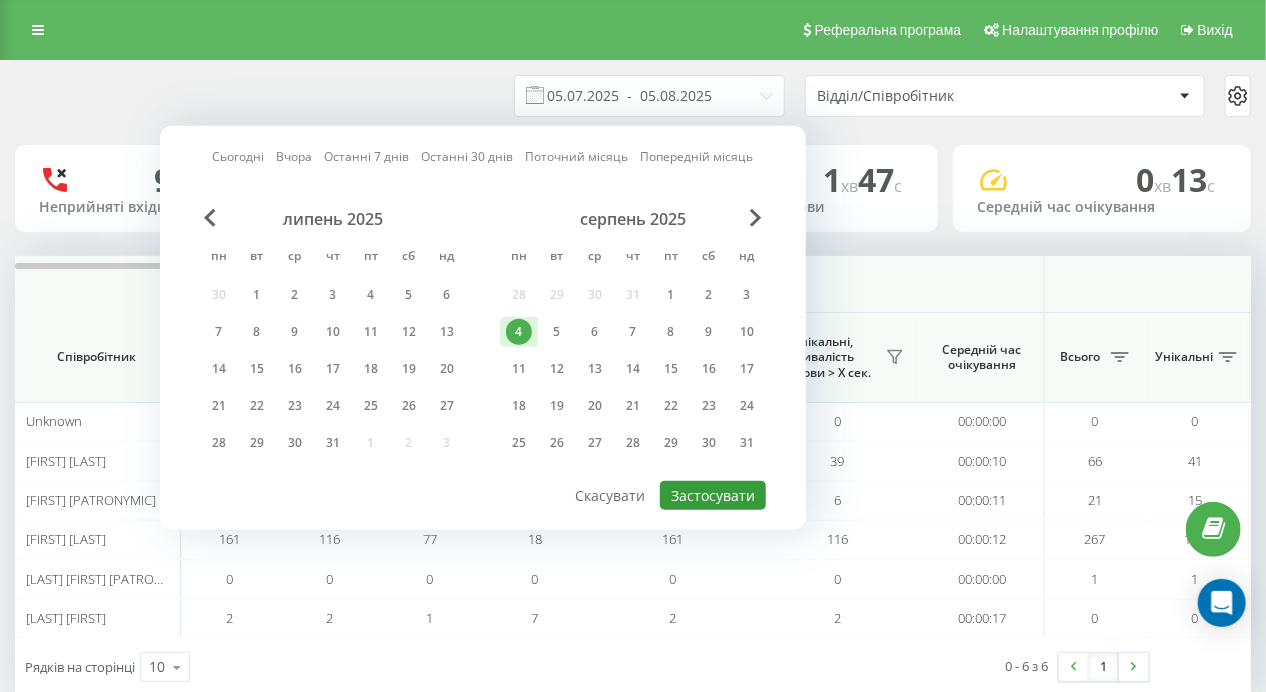 click on "Застосувати" at bounding box center [713, 495] 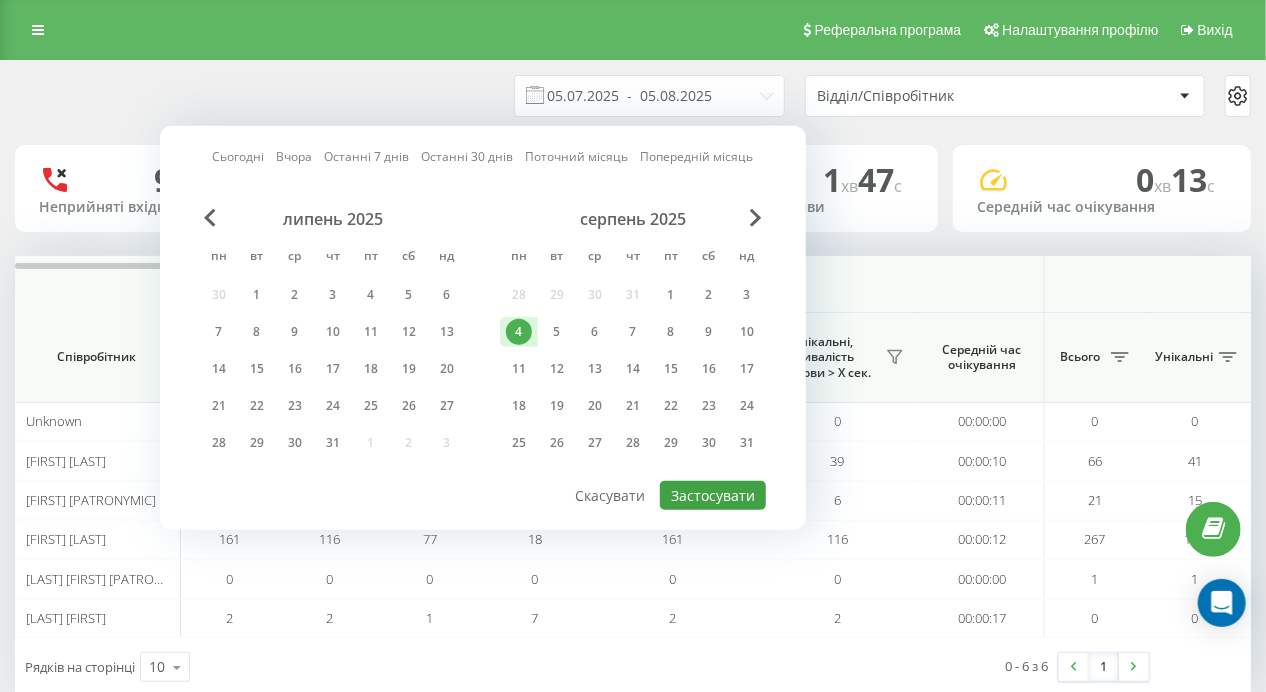 type on "04.08.2025  -  04.08.2025" 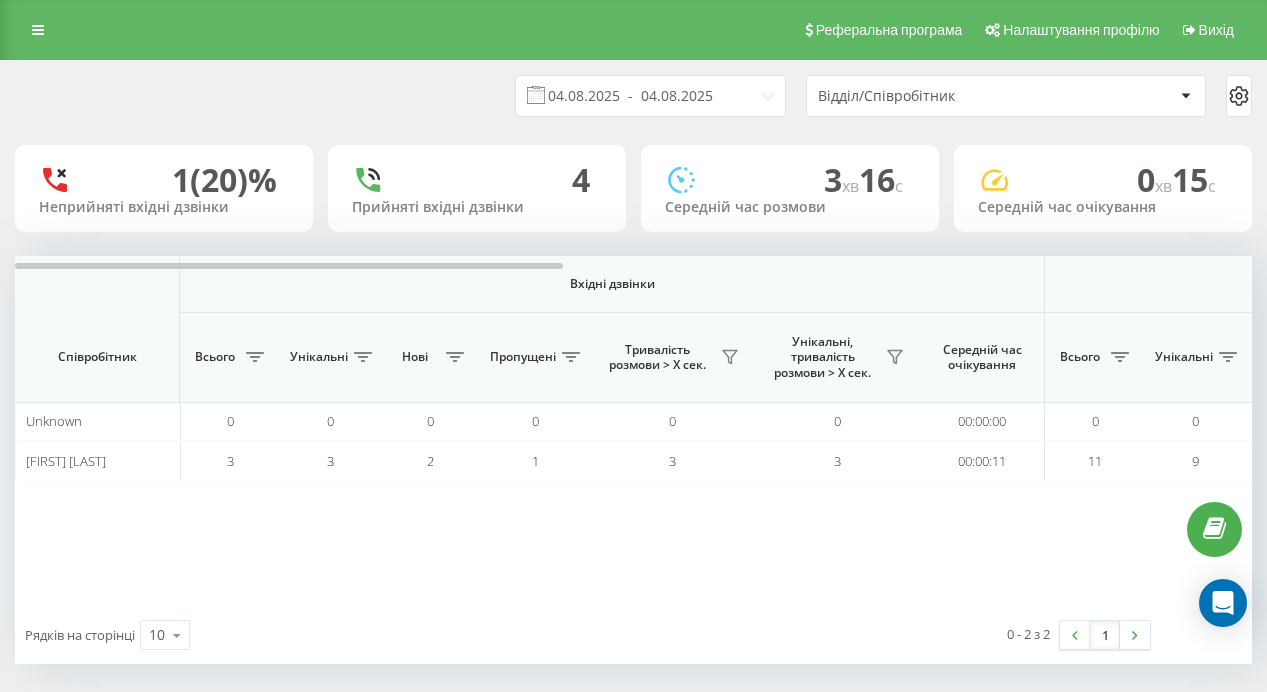 scroll, scrollTop: 0, scrollLeft: 0, axis: both 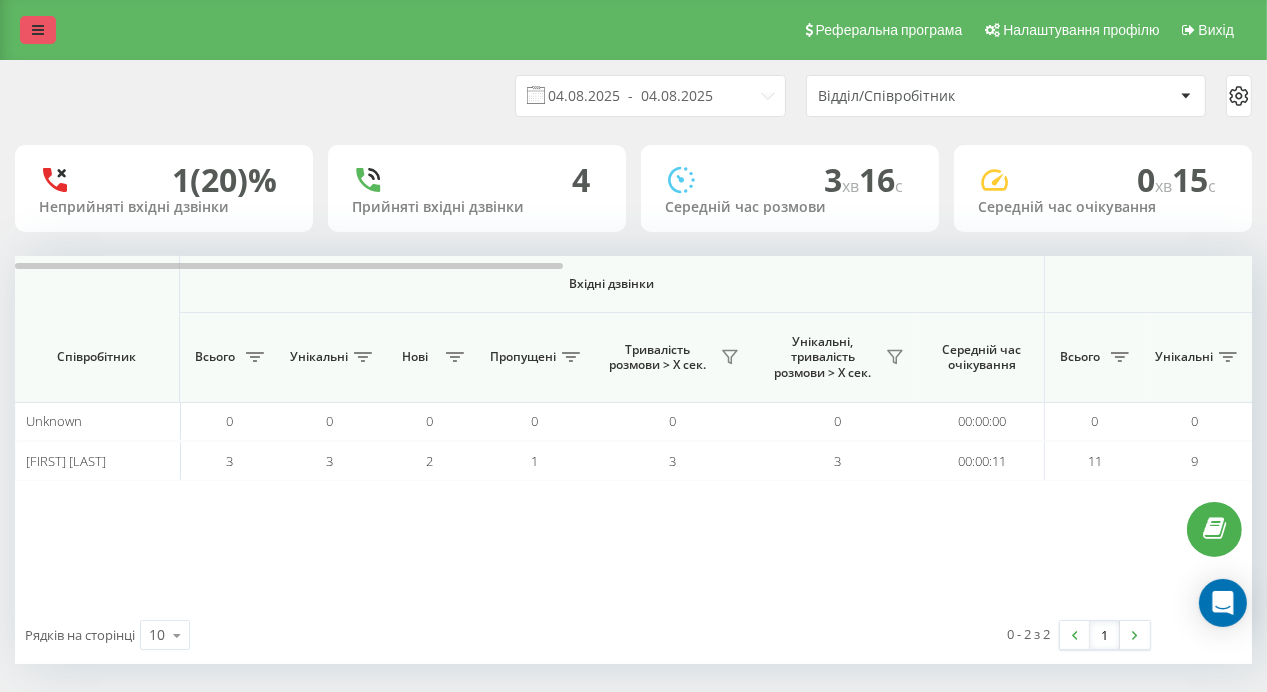 click at bounding box center (38, 30) 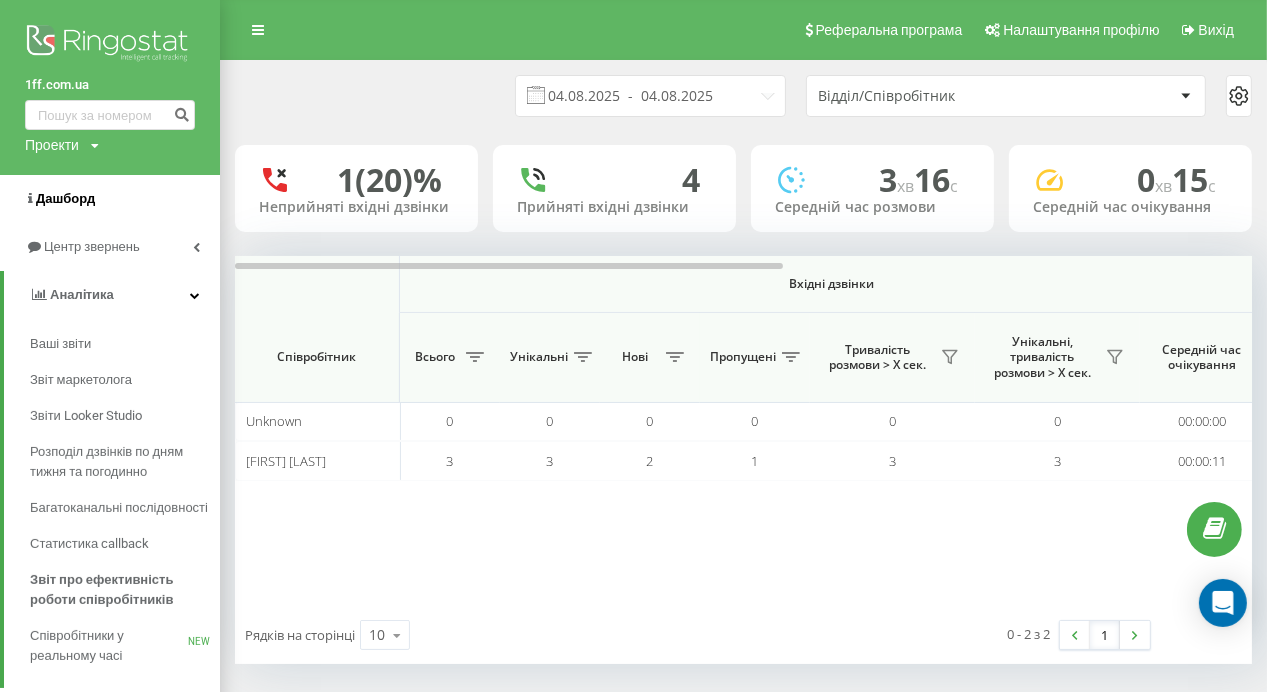 click on "Дашборд" at bounding box center [65, 198] 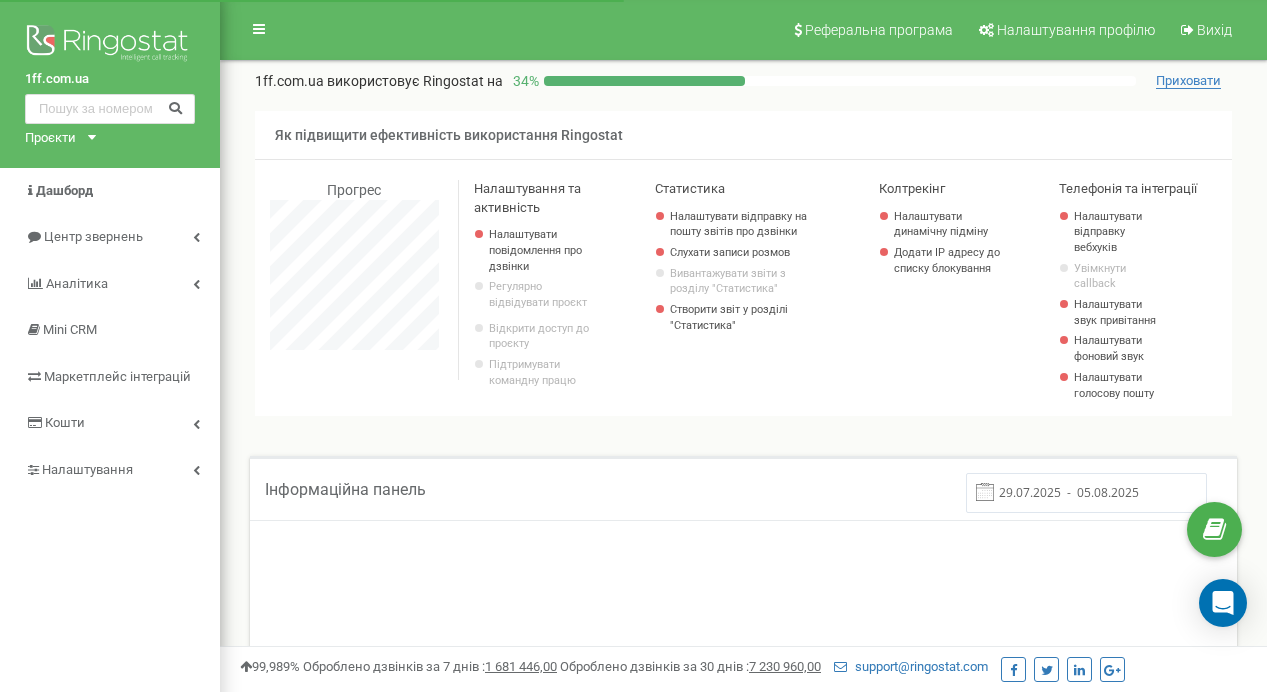scroll, scrollTop: 0, scrollLeft: 0, axis: both 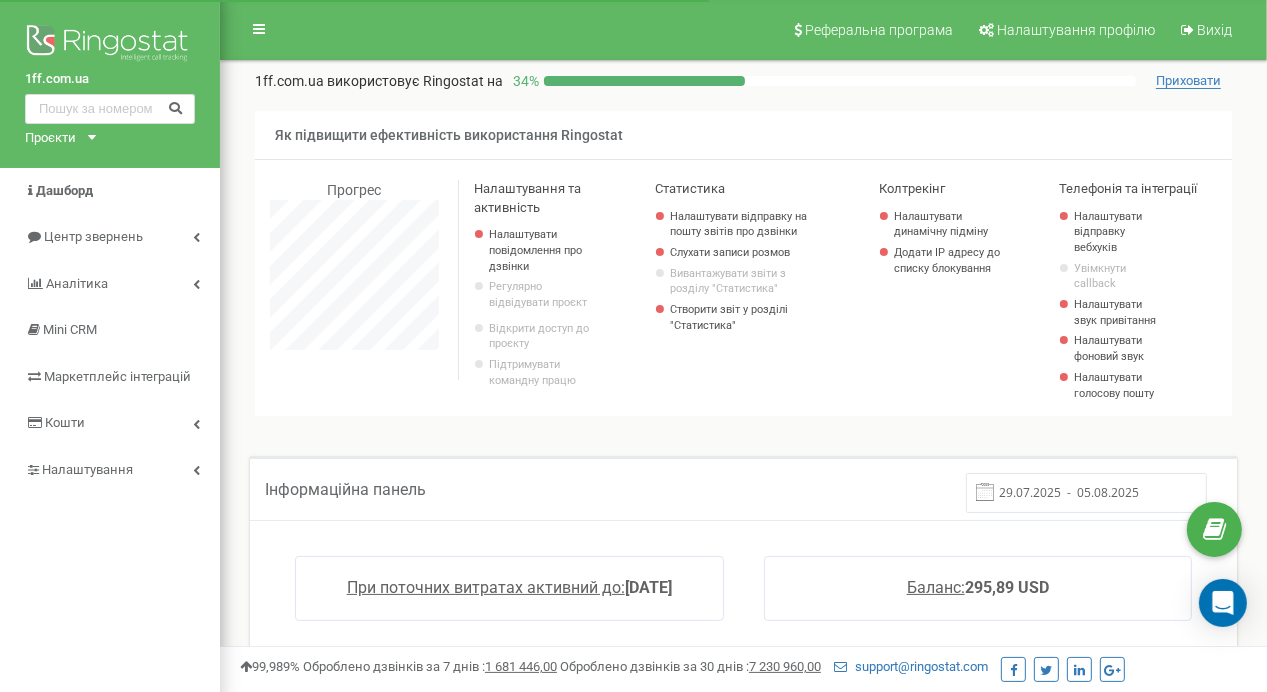 click on "Реферальна програма
Налаштування профілю
Вихід" at bounding box center (743, 30) 